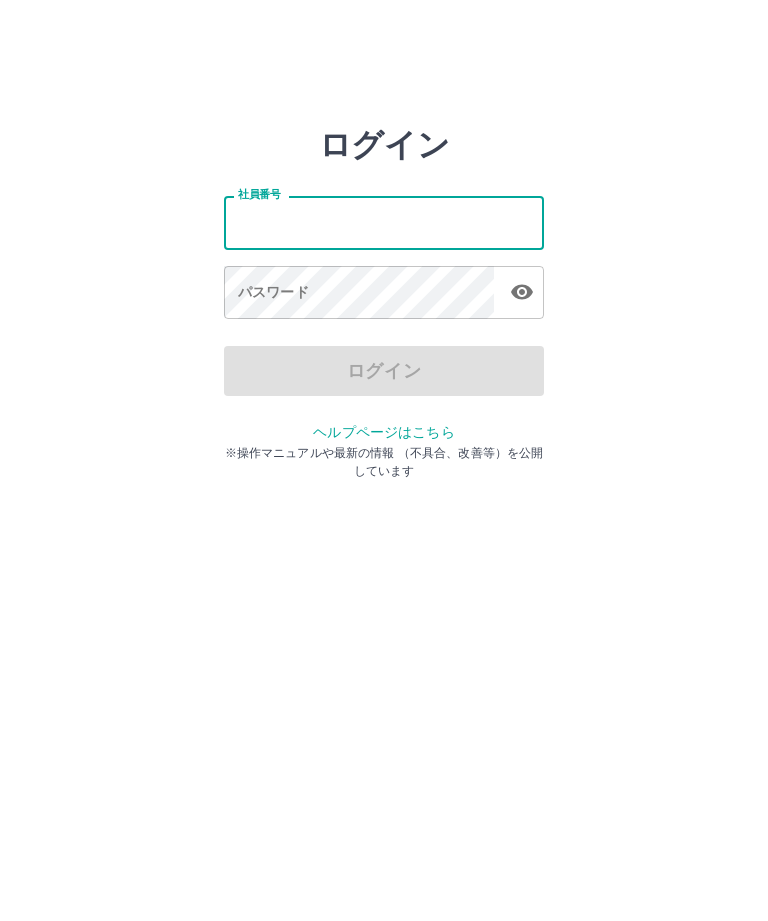 scroll, scrollTop: 0, scrollLeft: 0, axis: both 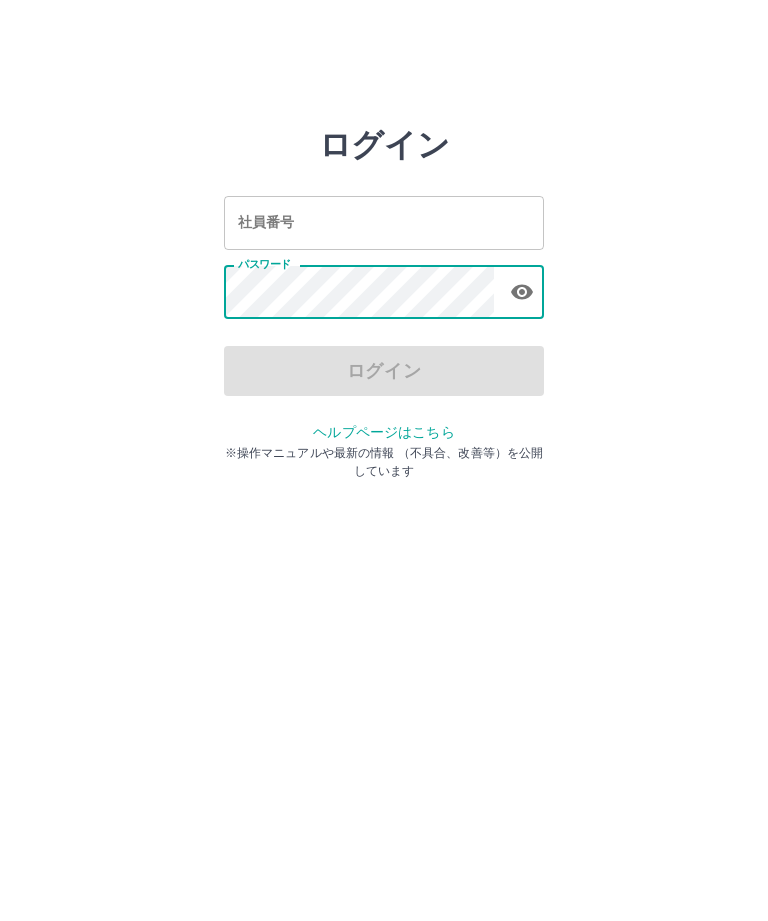 click on "社員番号" at bounding box center (384, 222) 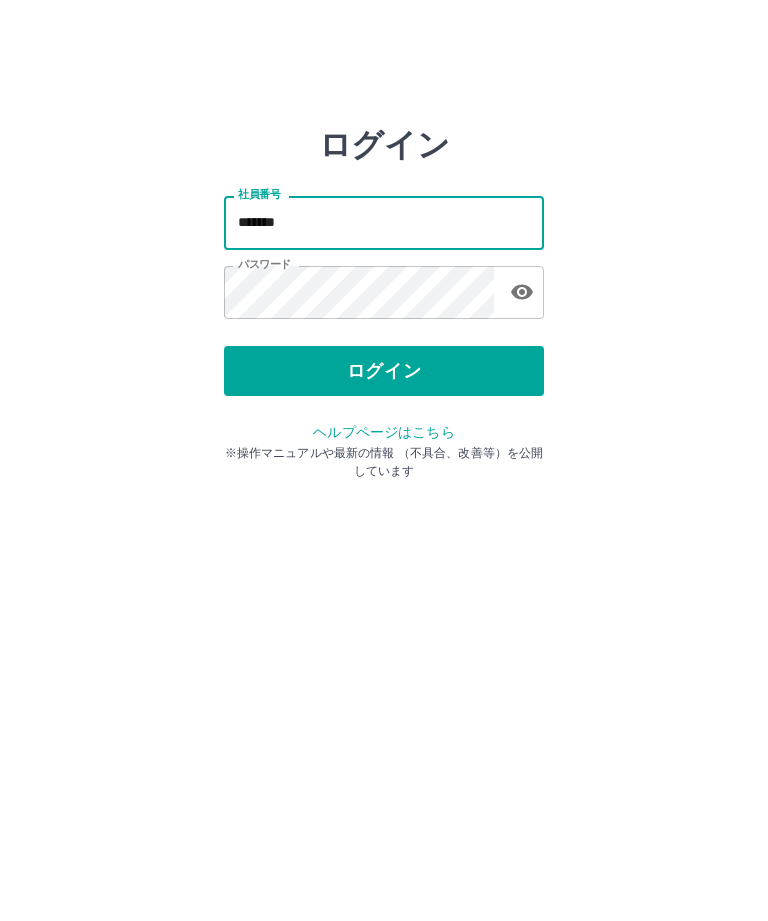 type on "*******" 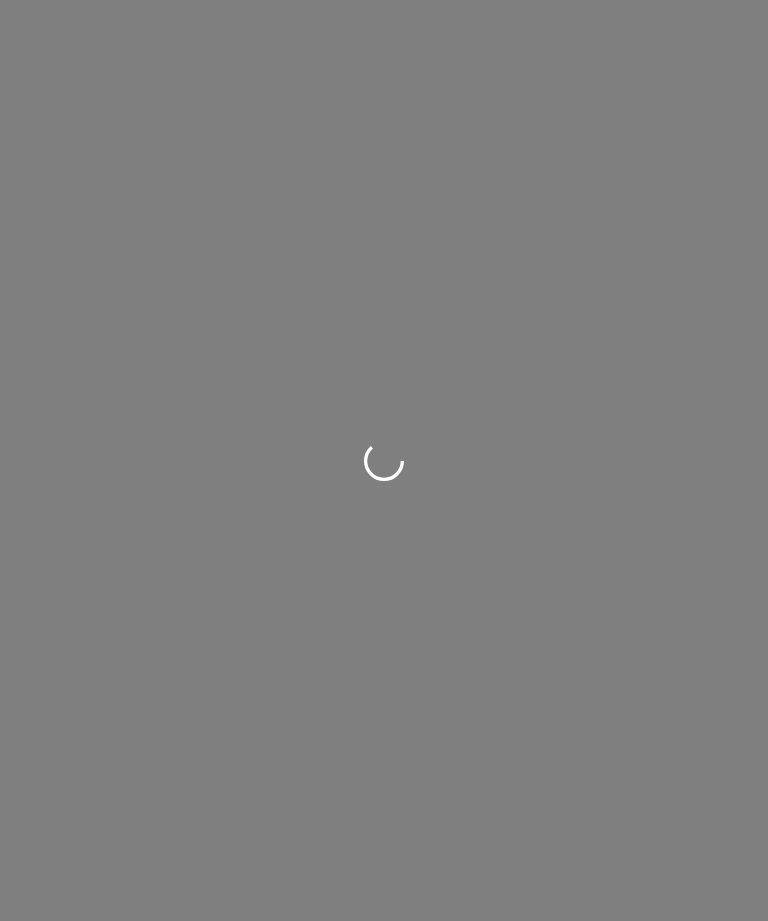 scroll, scrollTop: 0, scrollLeft: 0, axis: both 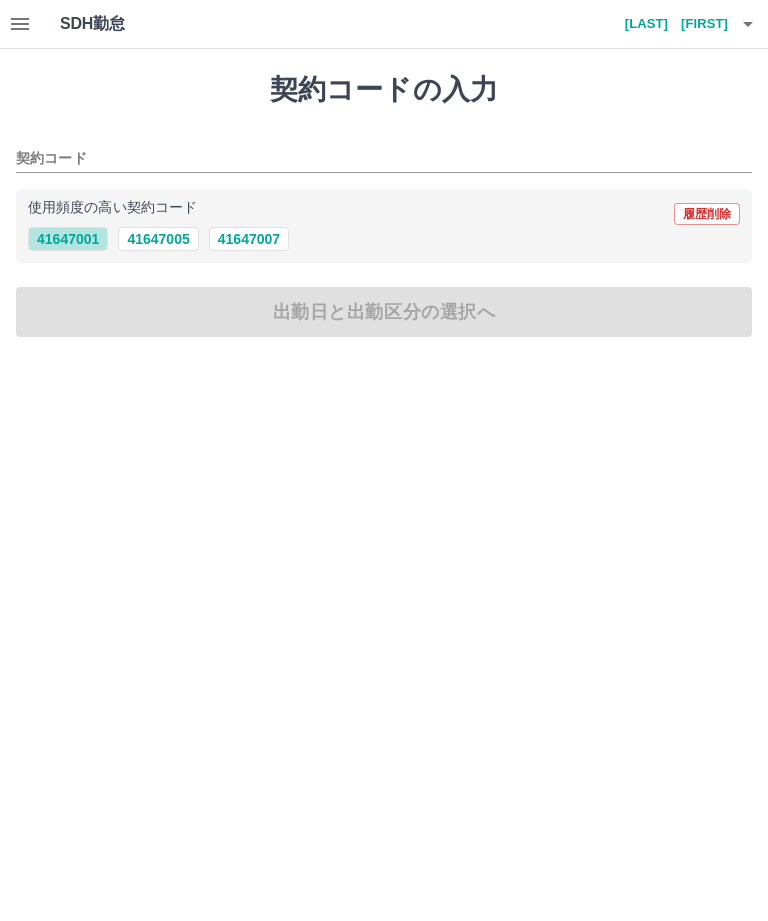 click on "41647001" at bounding box center [68, 239] 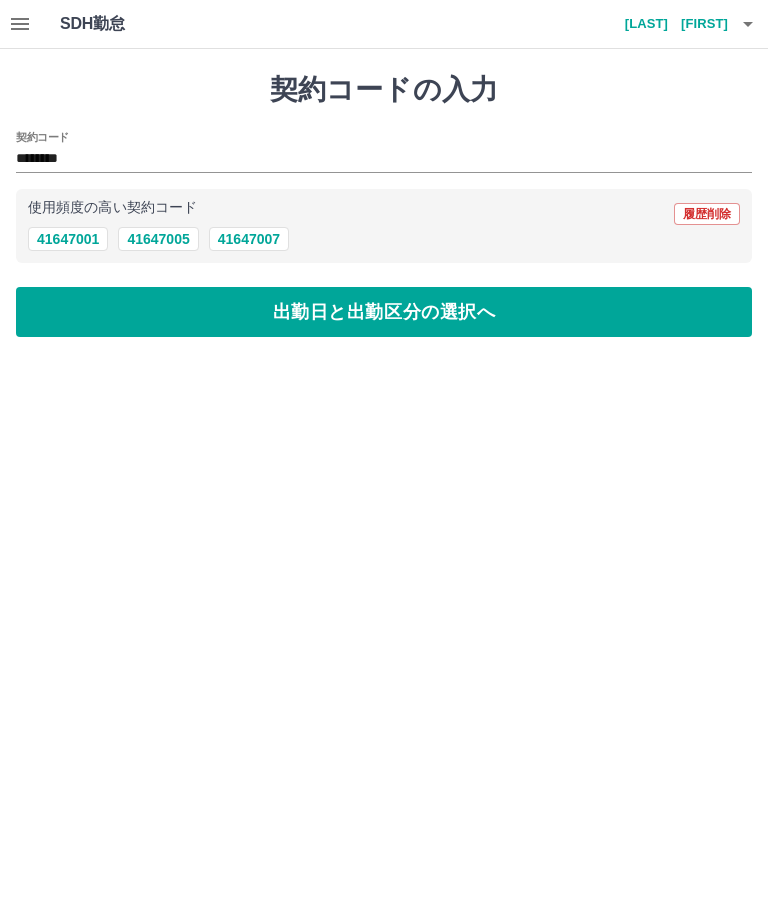 click on "出勤日と出勤区分の選択へ" at bounding box center (384, 312) 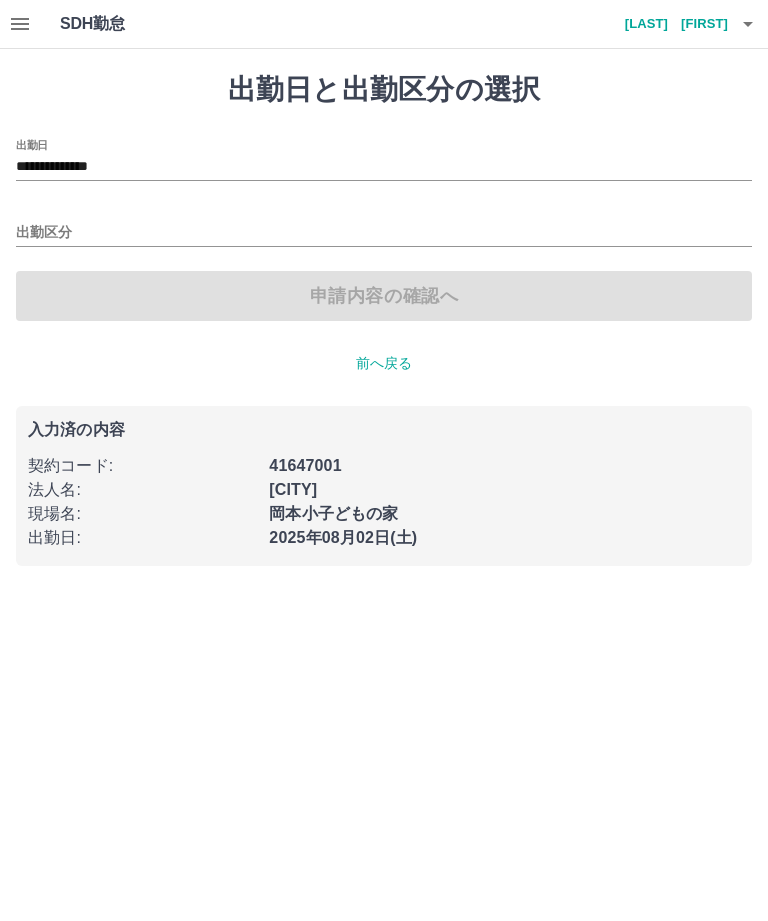 click on "出勤区分" at bounding box center [384, 233] 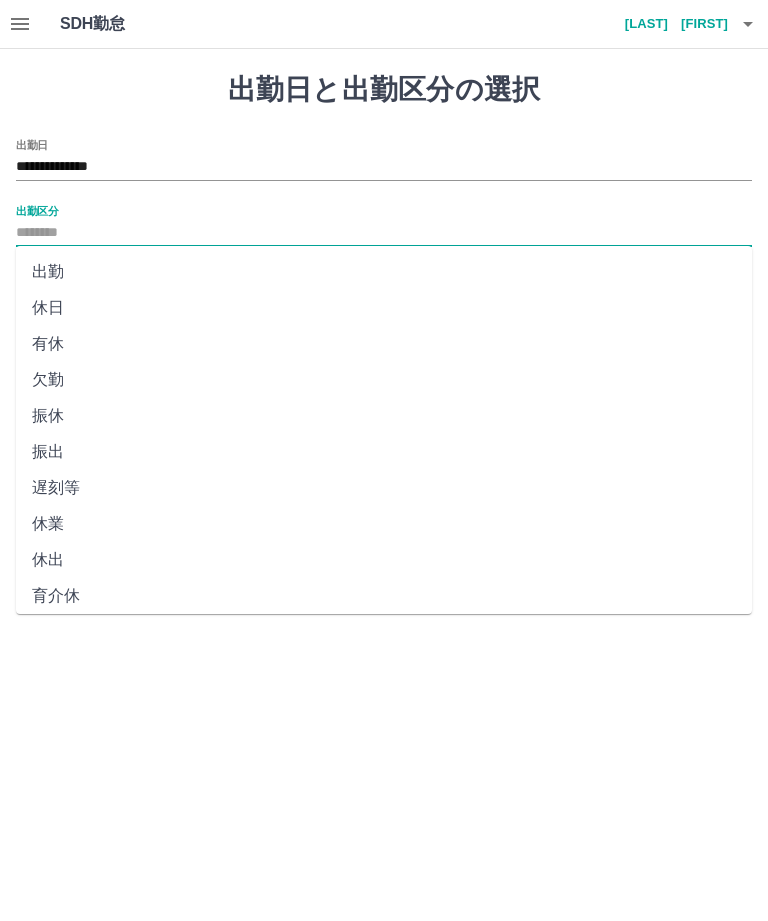 click on "出勤" at bounding box center (384, 272) 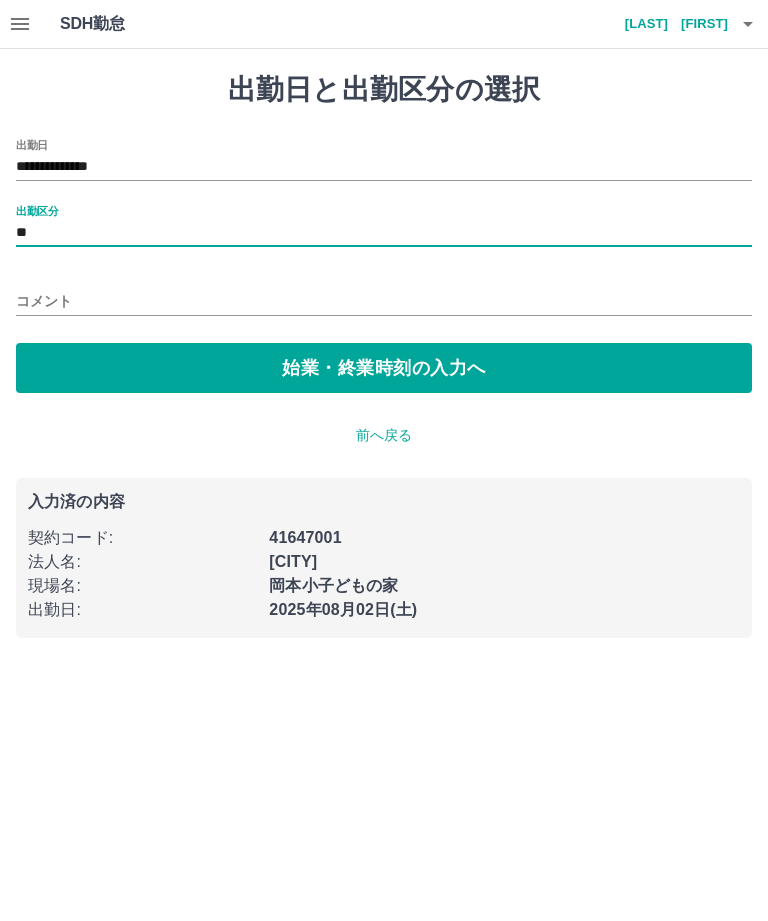 click on "始業・終業時刻の入力へ" at bounding box center (384, 368) 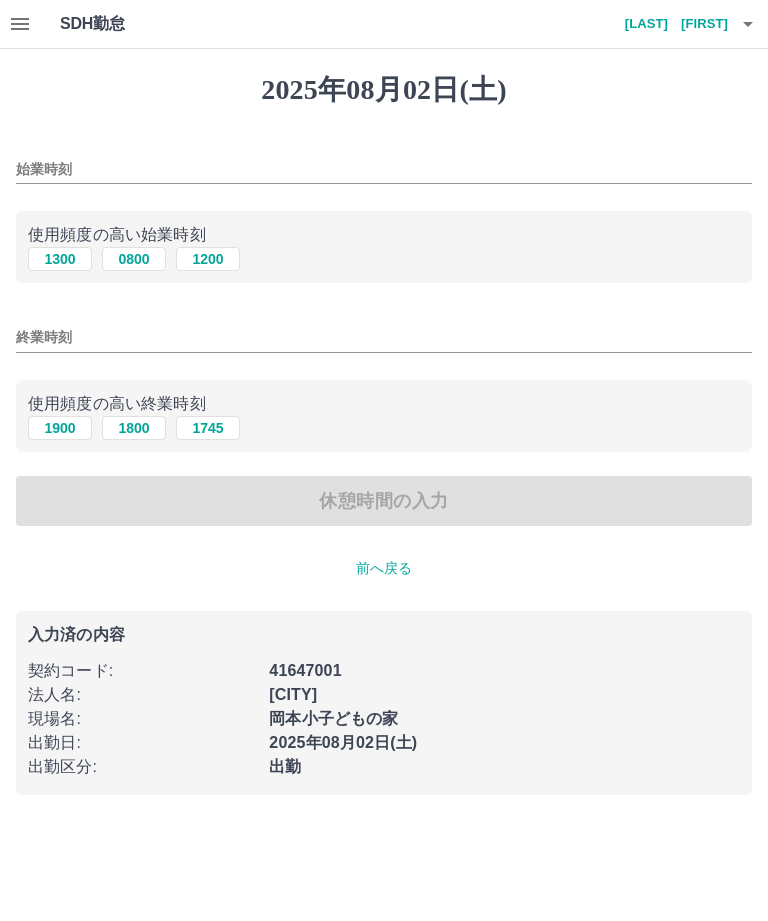 click on "1300" at bounding box center (60, 259) 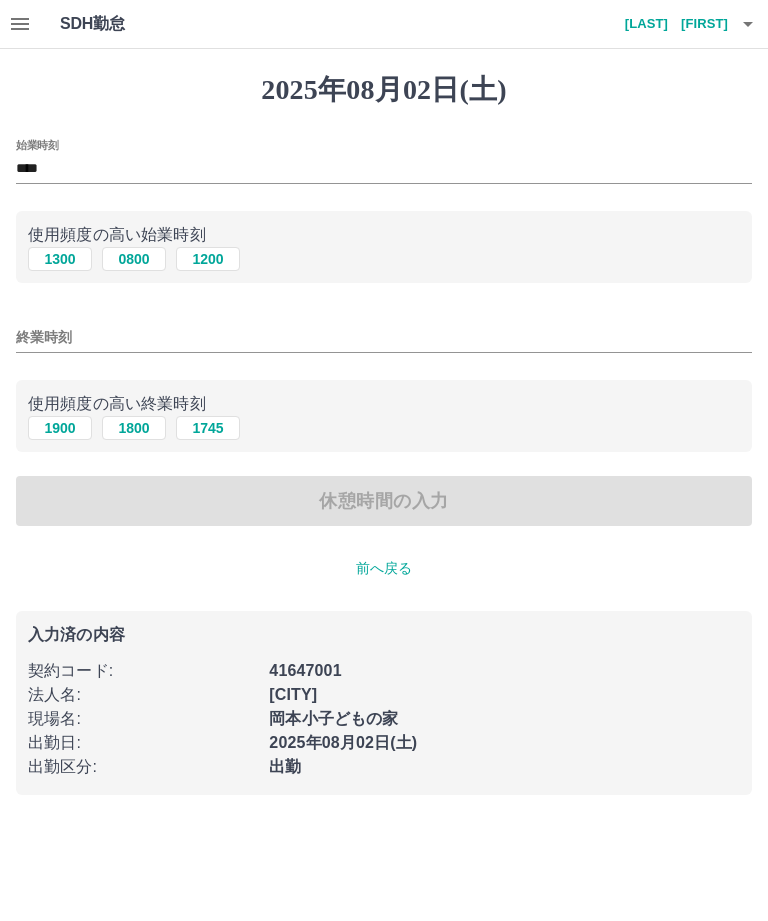 click on "1900" at bounding box center [60, 428] 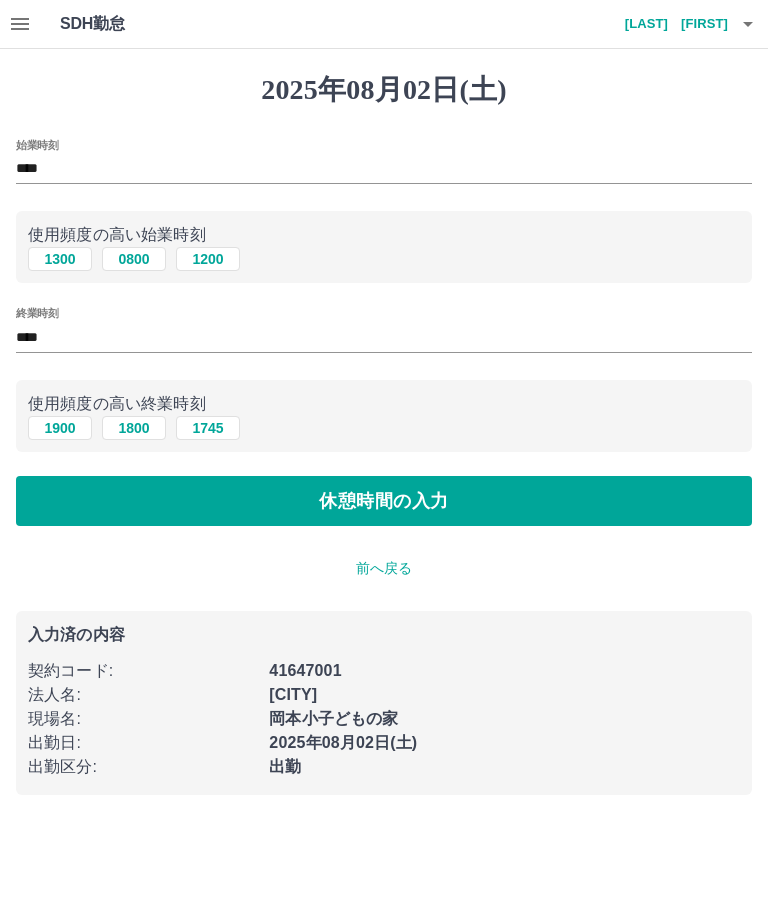 click on "休憩時間の入力" at bounding box center (384, 501) 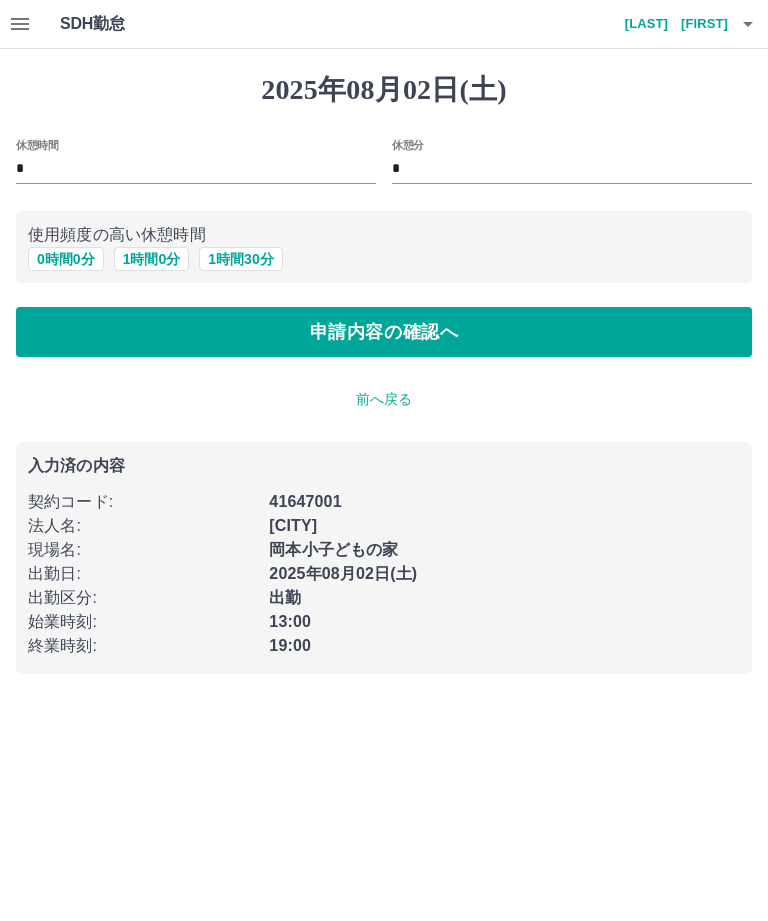 click on "申請内容の確認へ" at bounding box center [384, 332] 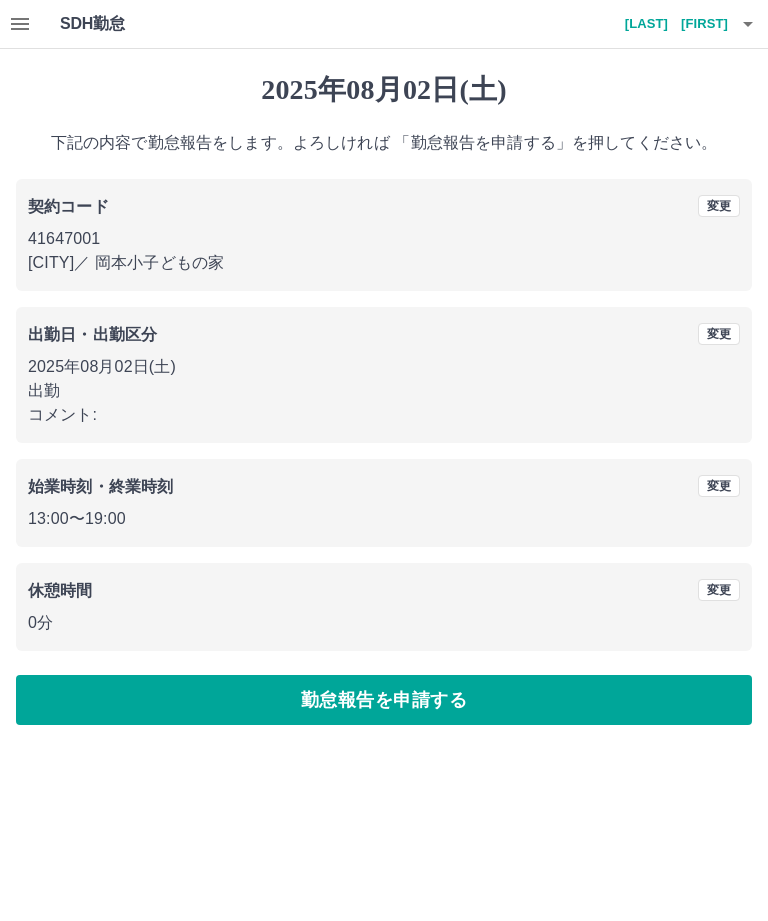click on "勤怠報告を申請する" at bounding box center [384, 700] 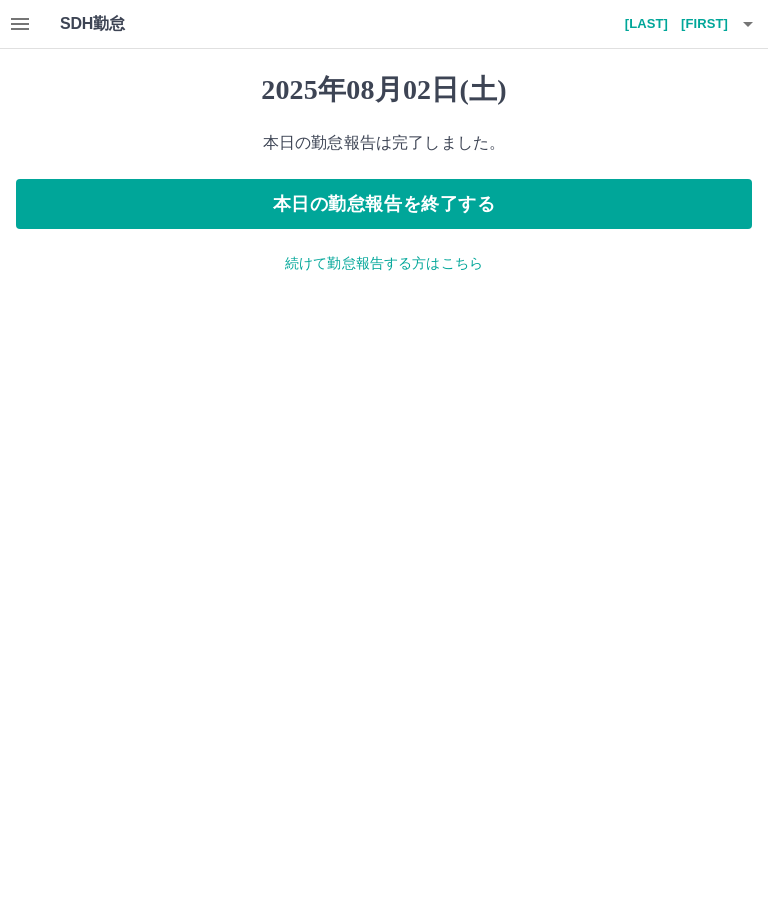 click on "続けて勤怠報告する方はこちら" at bounding box center (384, 263) 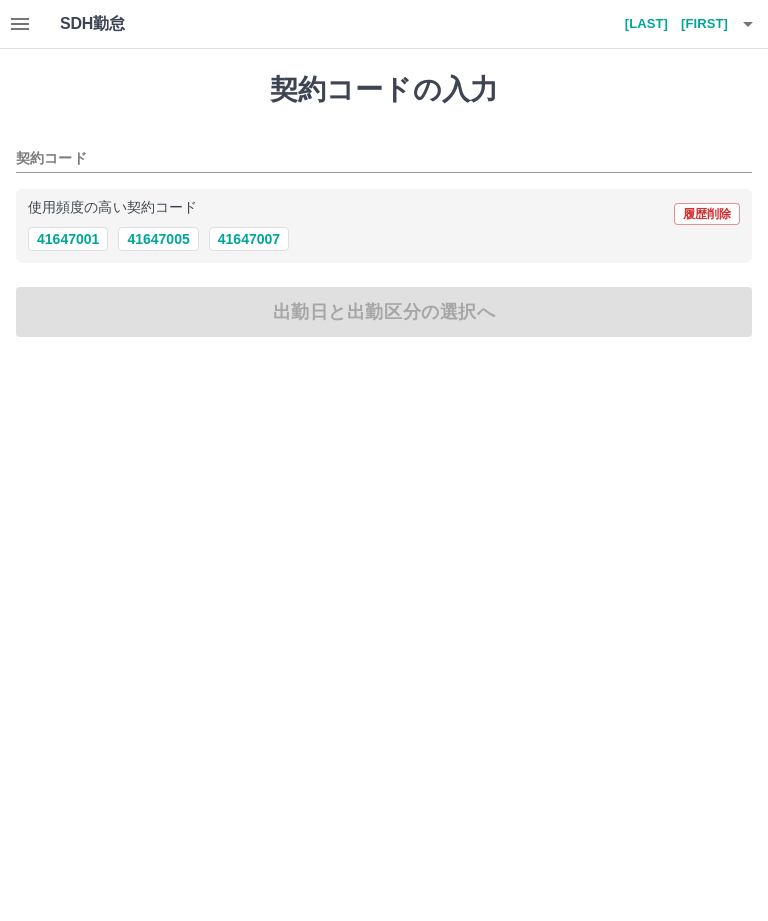 click on "41647001" at bounding box center (68, 239) 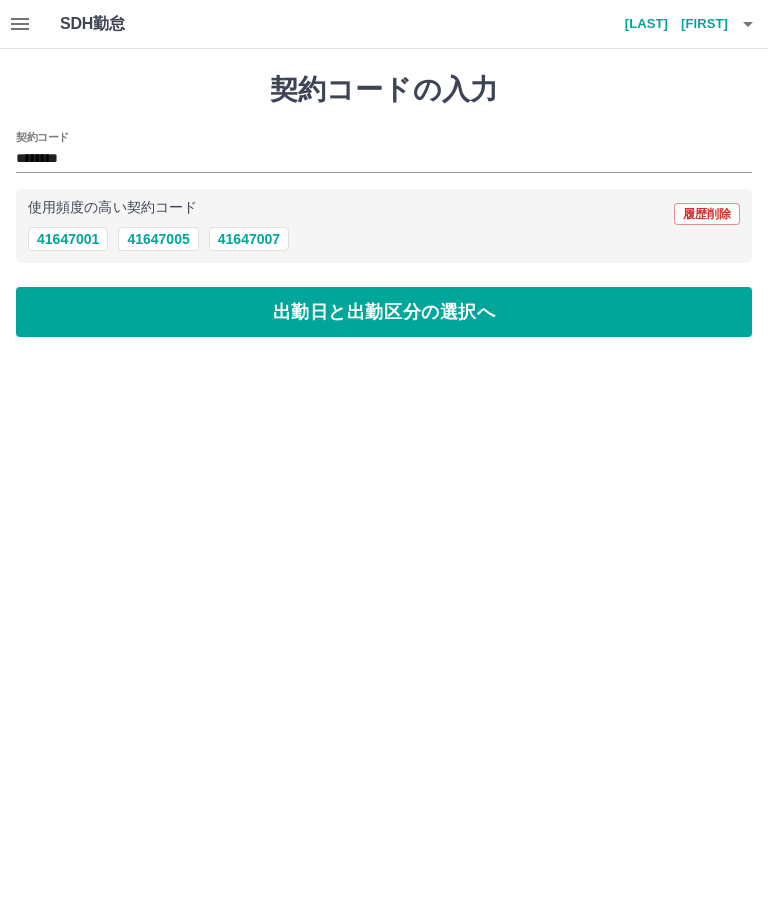 click on "出勤日と出勤区分の選択へ" at bounding box center (384, 312) 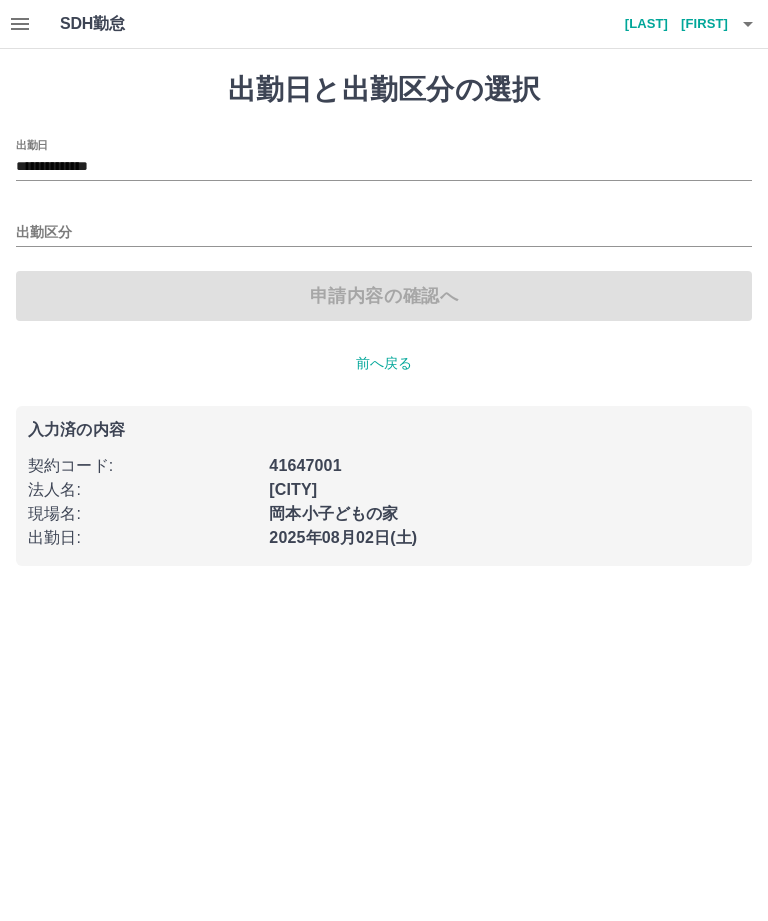 click on "**********" at bounding box center (384, 167) 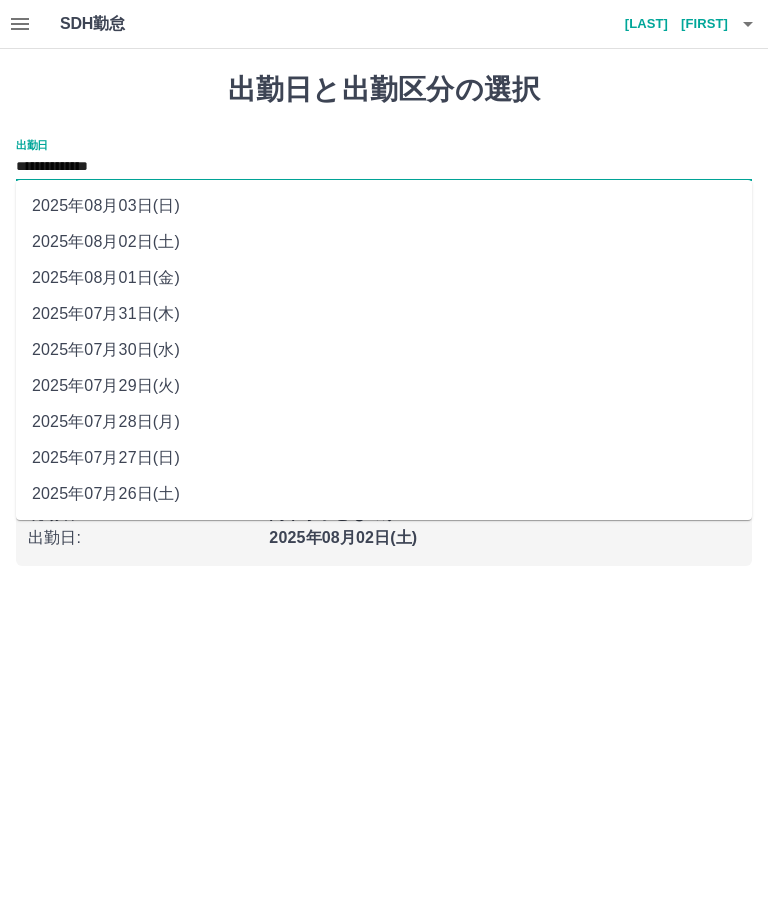 click on "2025年08月03日(日)" at bounding box center (384, 206) 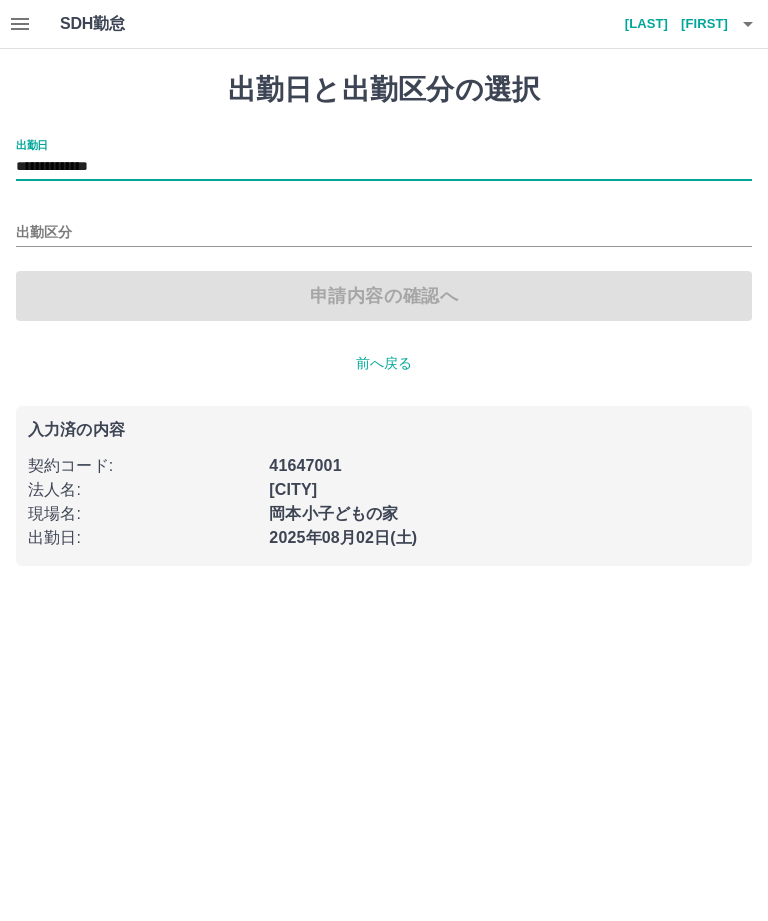 click on "出勤区分" at bounding box center [384, 226] 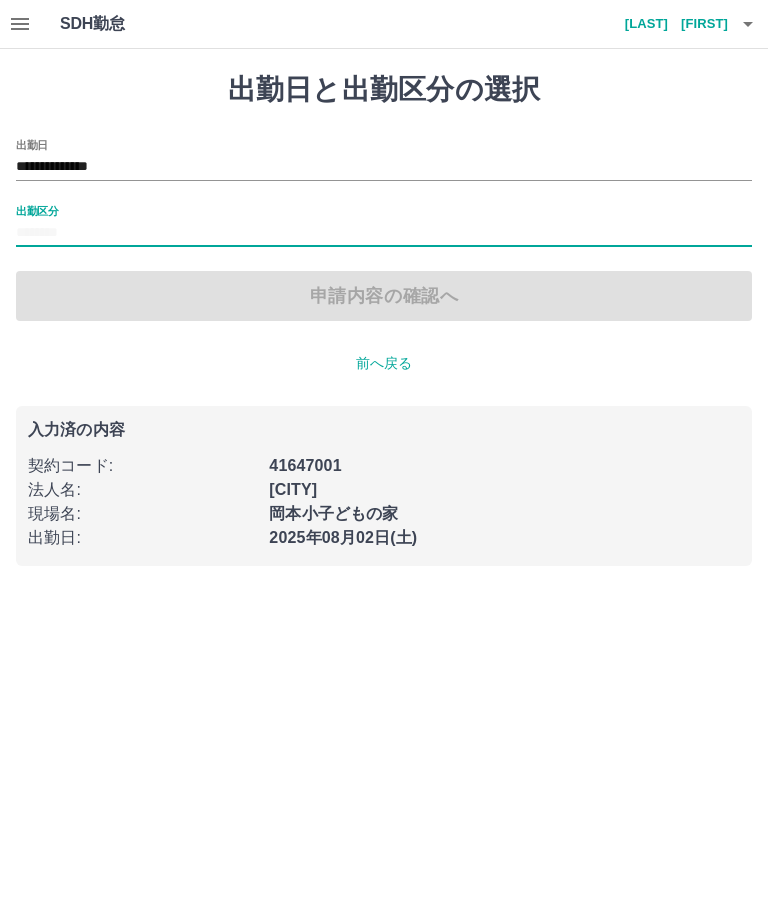 click on "出勤区分" at bounding box center [384, 233] 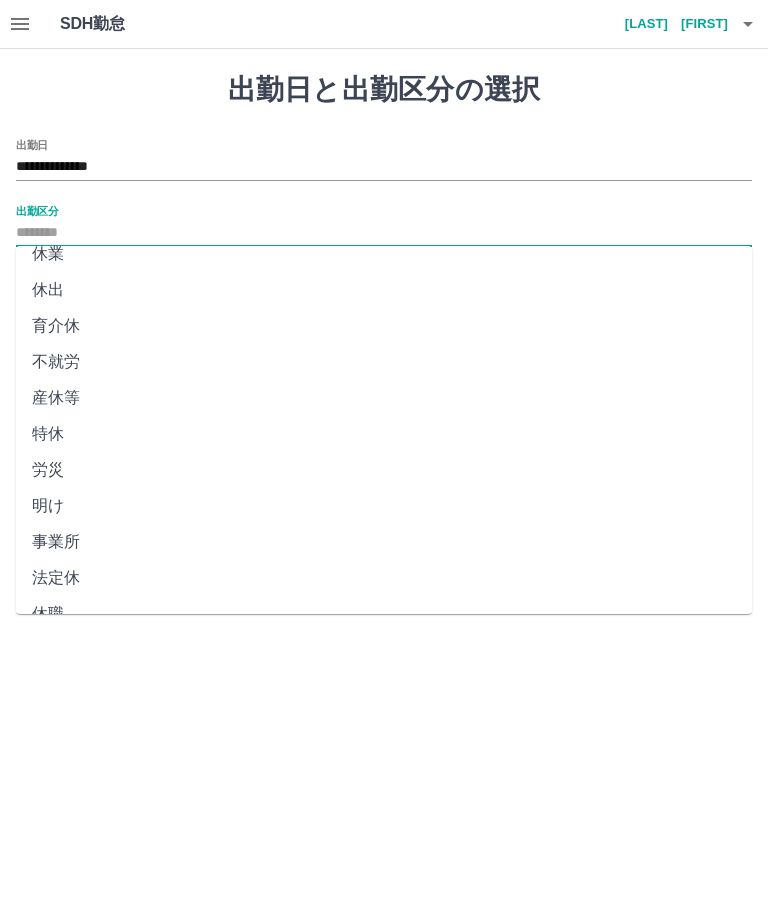 scroll, scrollTop: 270, scrollLeft: 0, axis: vertical 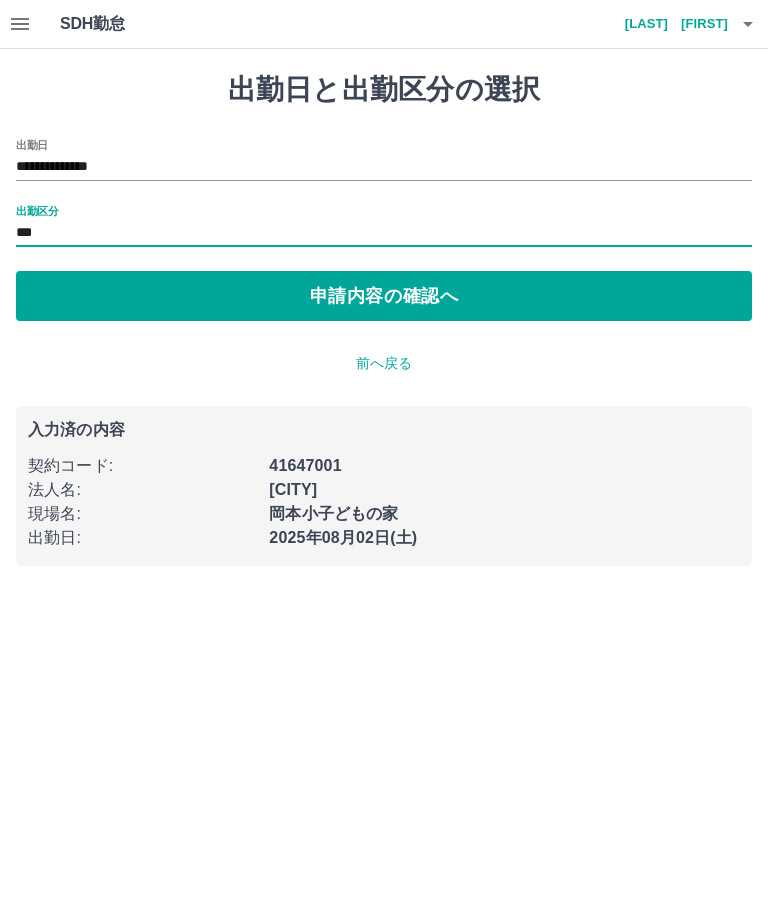 click on "申請内容の確認へ" at bounding box center [384, 296] 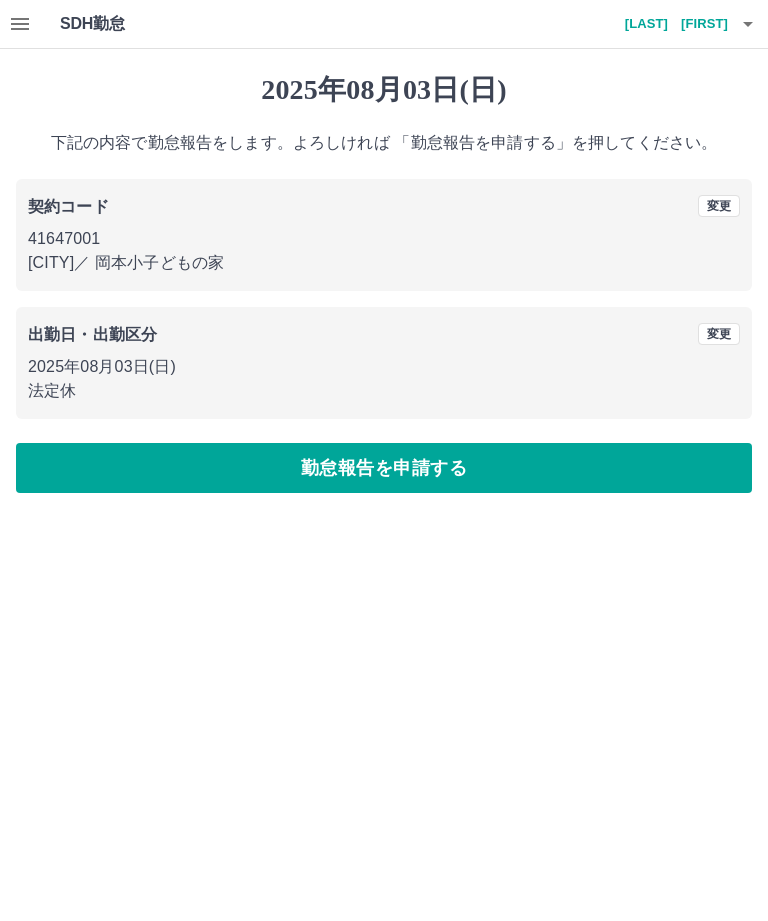 click on "勤怠報告を申請する" at bounding box center (384, 468) 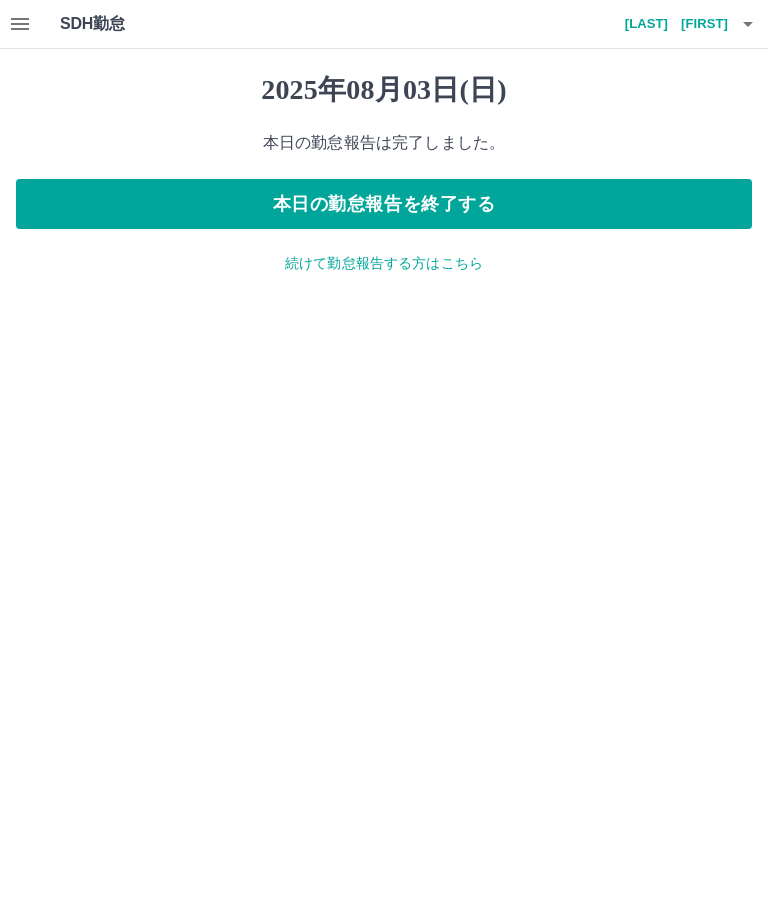 click on "本日の勤怠報告を終了する" at bounding box center (384, 204) 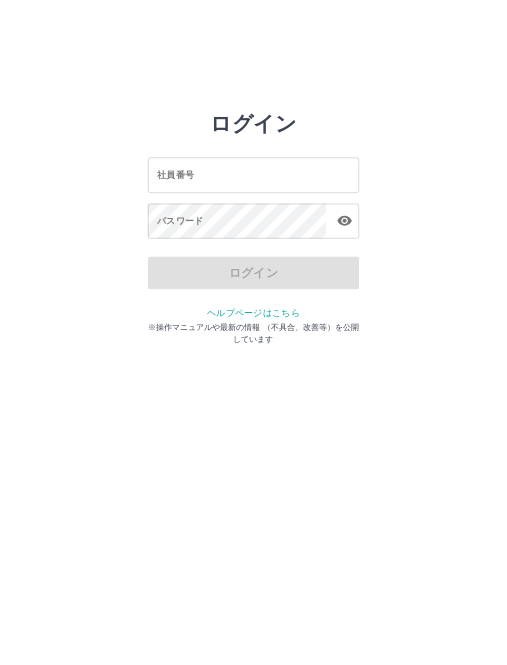 scroll, scrollTop: 0, scrollLeft: 0, axis: both 